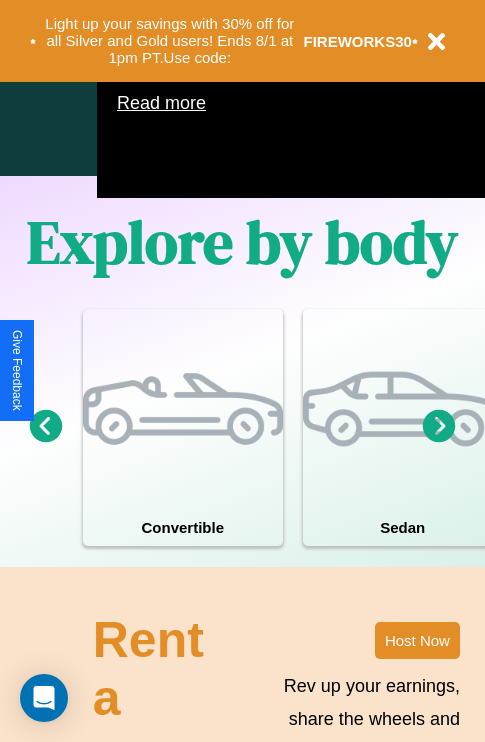 scroll, scrollTop: 1285, scrollLeft: 0, axis: vertical 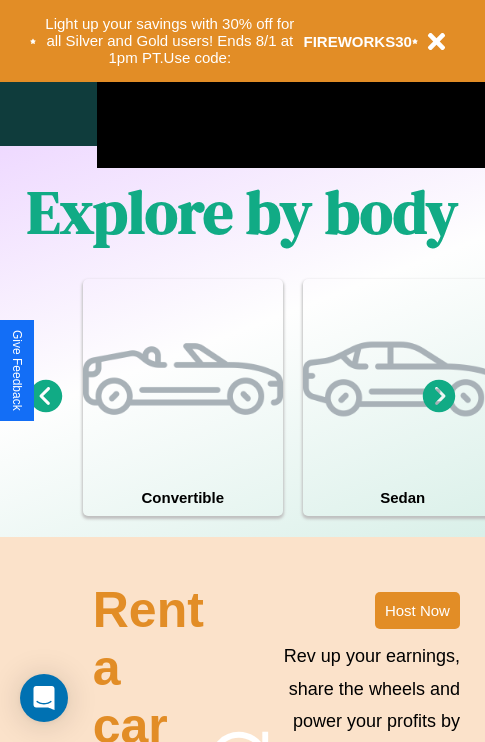 click 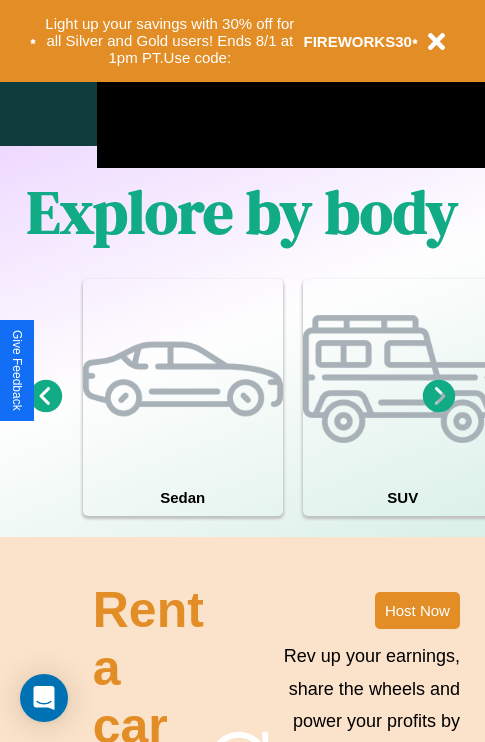 click 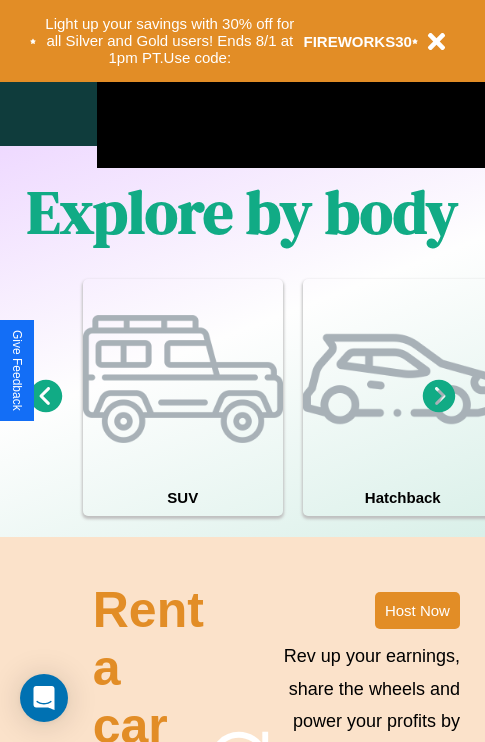 click 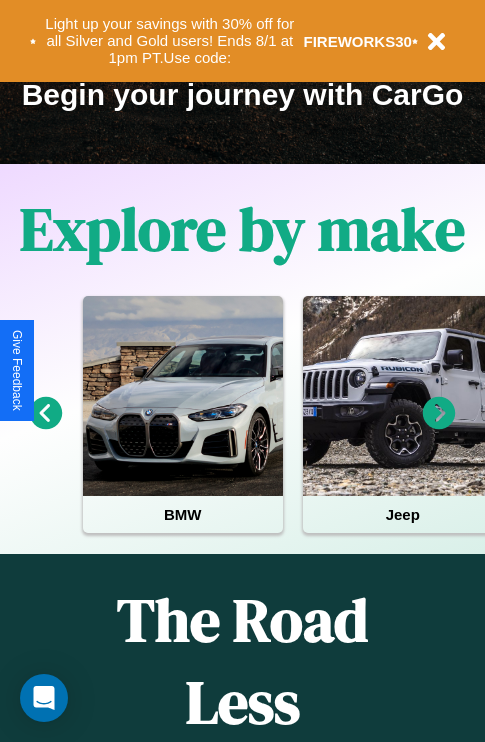 scroll, scrollTop: 308, scrollLeft: 0, axis: vertical 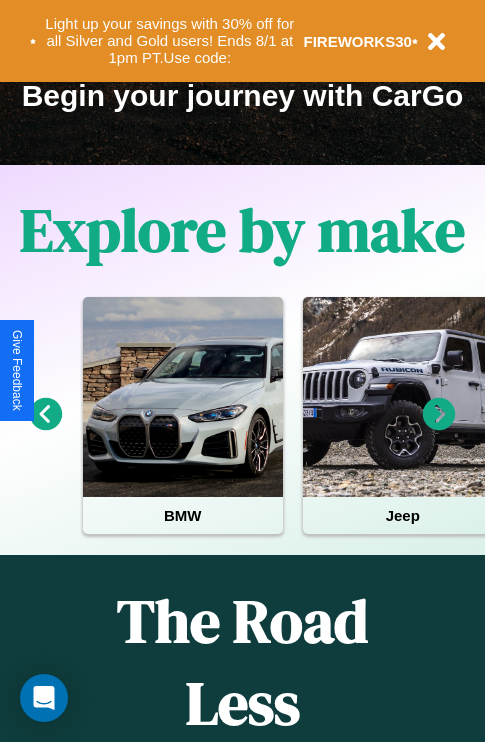 click 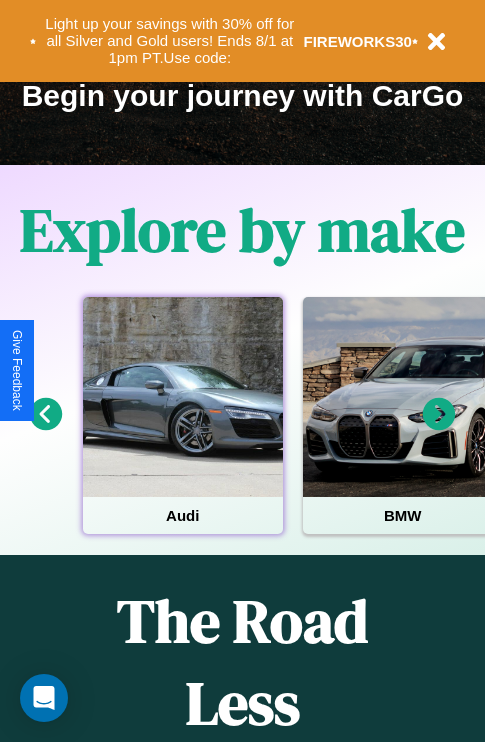 click at bounding box center [183, 397] 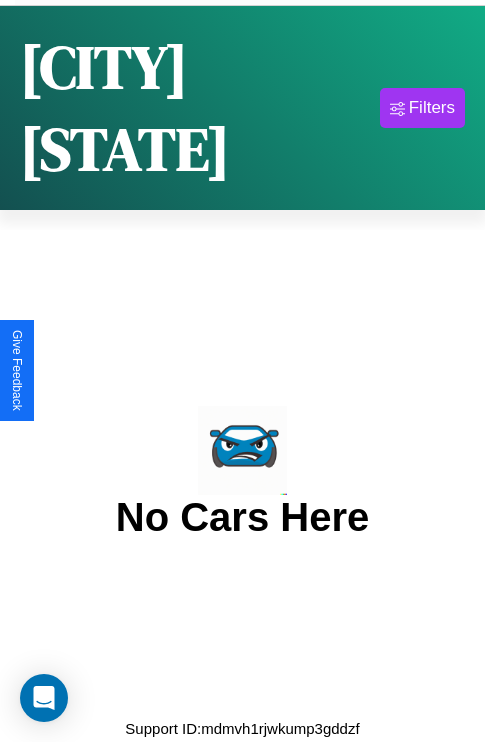 scroll, scrollTop: 0, scrollLeft: 0, axis: both 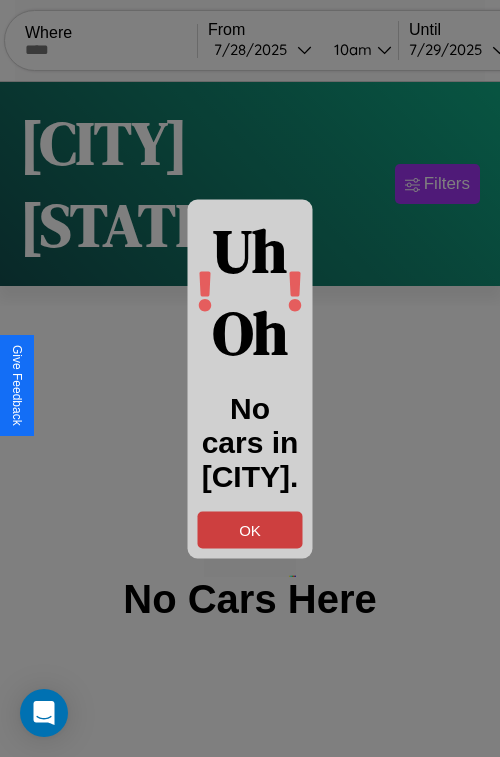 click on "OK" at bounding box center (250, 529) 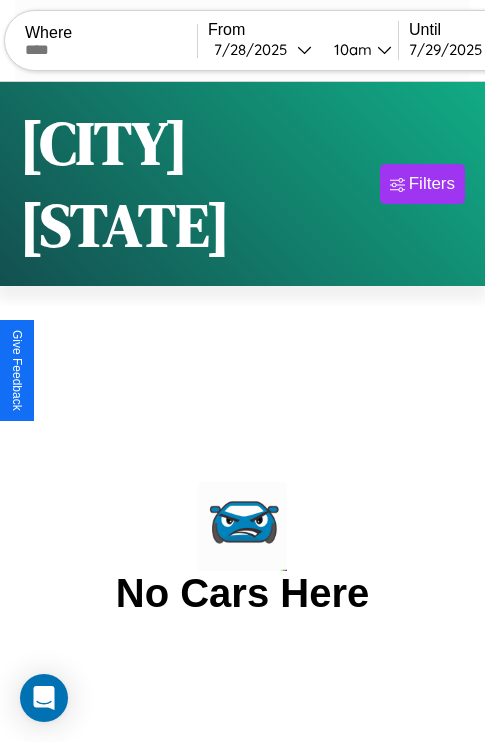 click at bounding box center [111, 50] 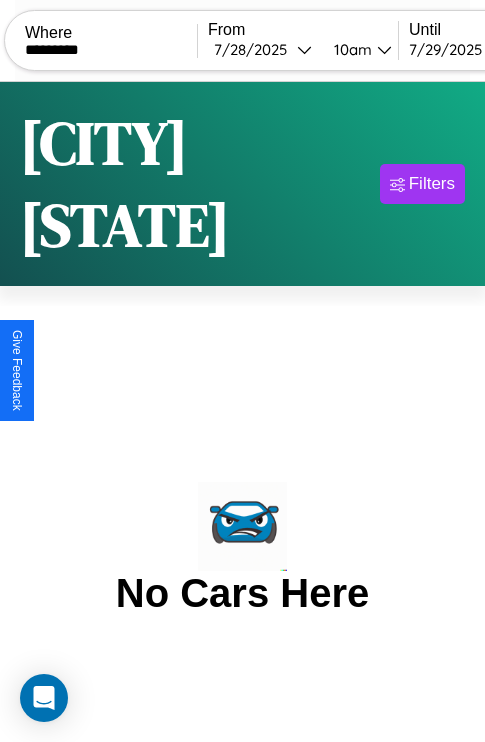 type on "*********" 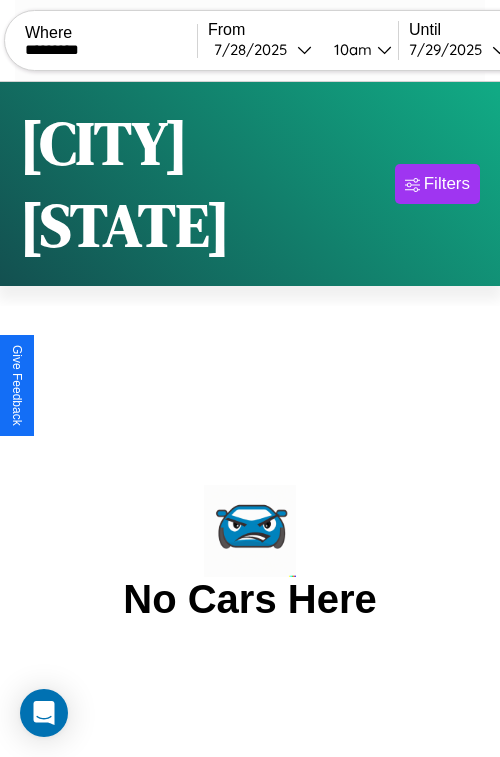 select on "*" 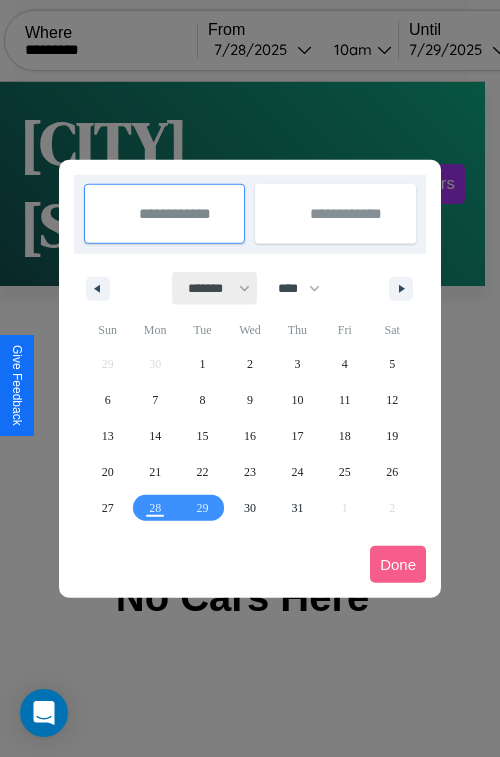 click on "******* ******** ***** ***** *** **** **** ****** ********* ******* ******** ********" at bounding box center [215, 288] 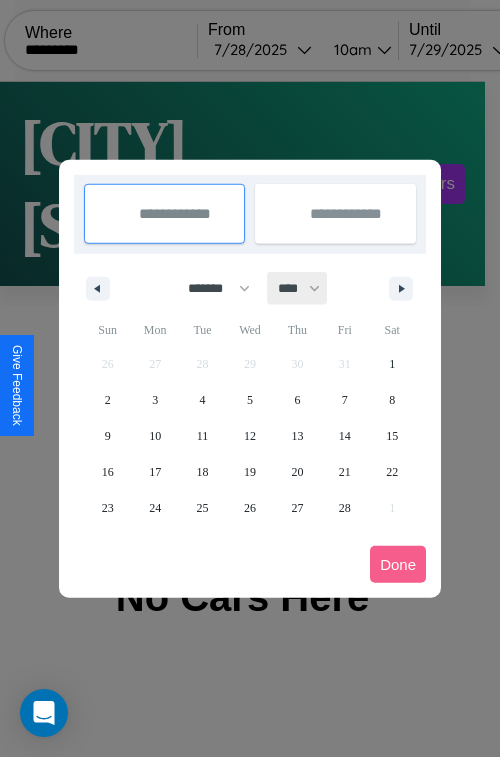 click on "**** **** **** **** **** **** **** **** **** **** **** **** **** **** **** **** **** **** **** **** **** **** **** **** **** **** **** **** **** **** **** **** **** **** **** **** **** **** **** **** **** **** **** **** **** **** **** **** **** **** **** **** **** **** **** **** **** **** **** **** **** **** **** **** **** **** **** **** **** **** **** **** **** **** **** **** **** **** **** **** **** **** **** **** **** **** **** **** **** **** **** **** **** **** **** **** **** **** **** **** **** **** **** **** **** **** **** **** **** **** **** **** **** **** **** **** **** **** **** **** ****" at bounding box center (298, 288) 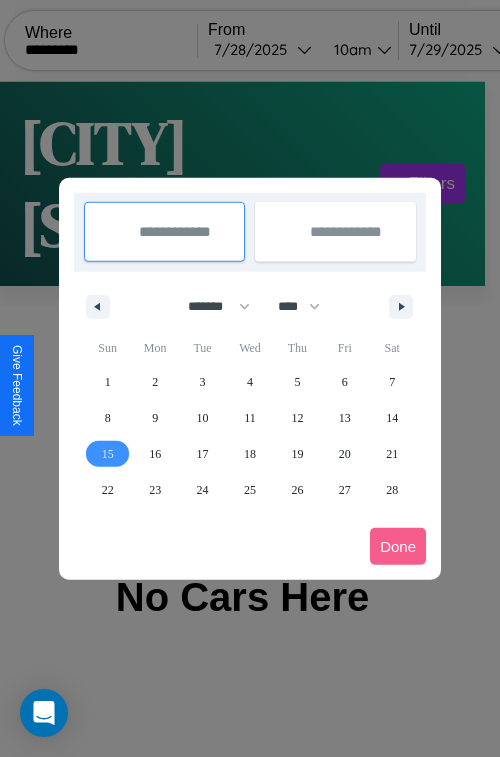 click on "15" at bounding box center (108, 454) 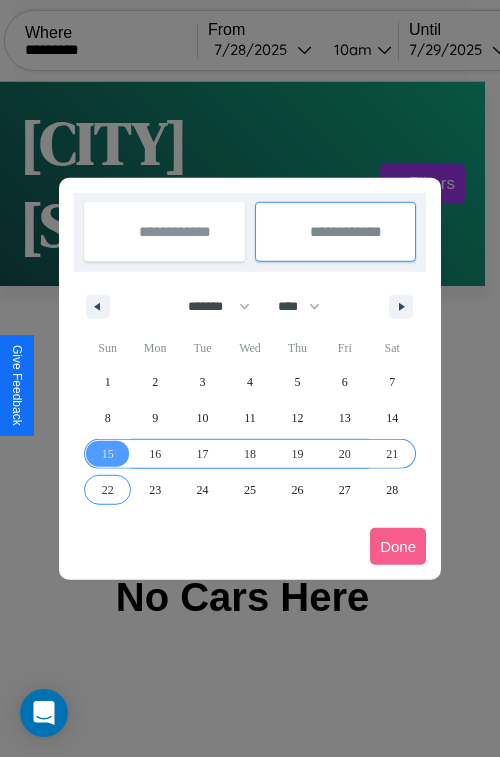 click on "22" at bounding box center [108, 490] 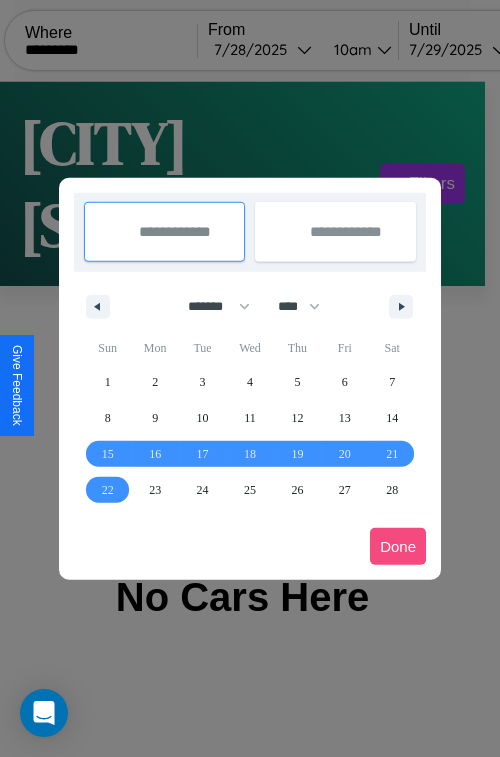 click on "Done" at bounding box center (398, 546) 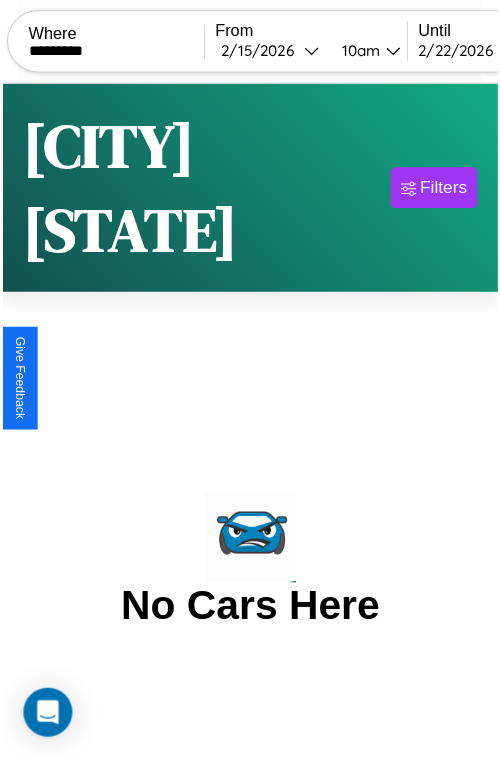 scroll, scrollTop: 0, scrollLeft: 115, axis: horizontal 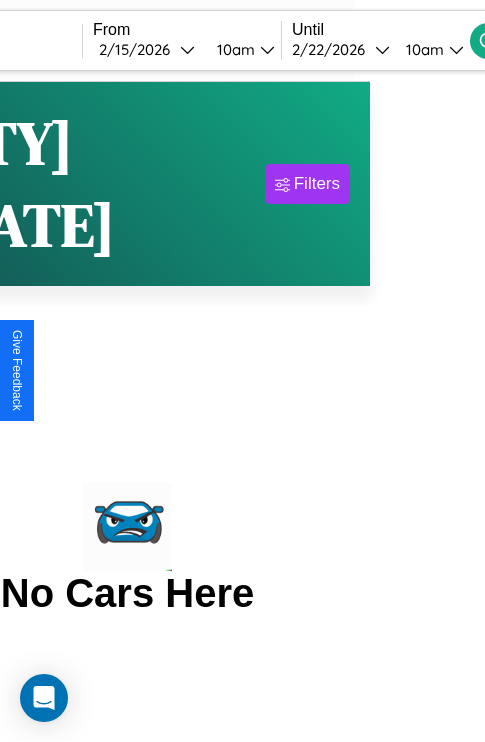 click on "10am" at bounding box center [422, 49] 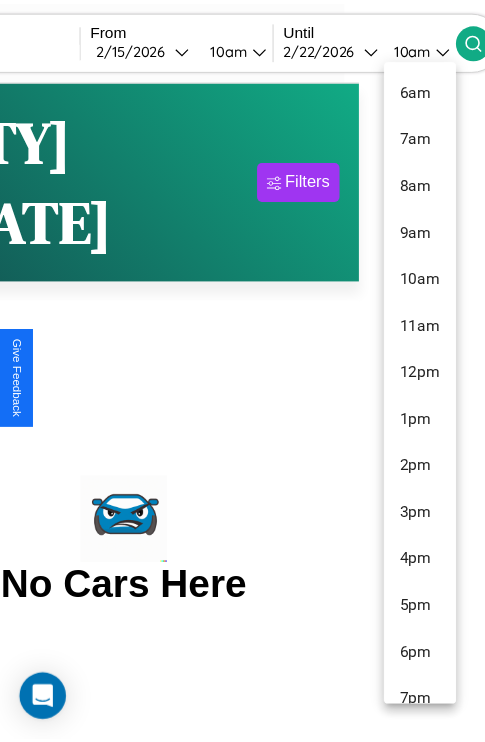 scroll, scrollTop: 67, scrollLeft: 0, axis: vertical 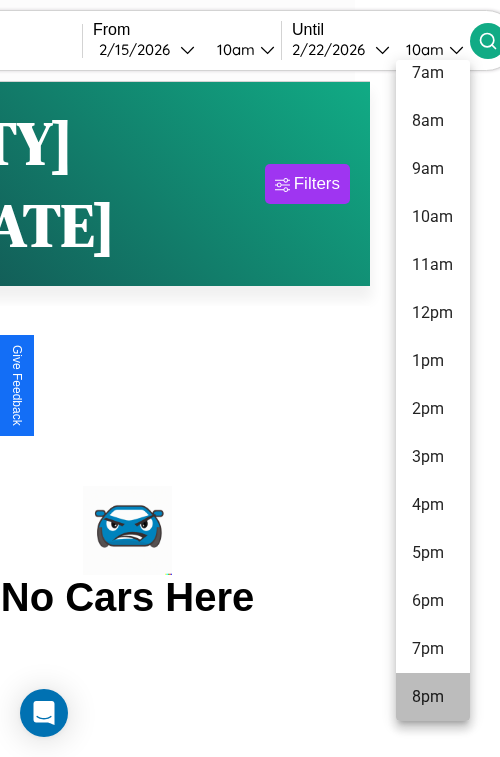 click on "8pm" at bounding box center (433, 697) 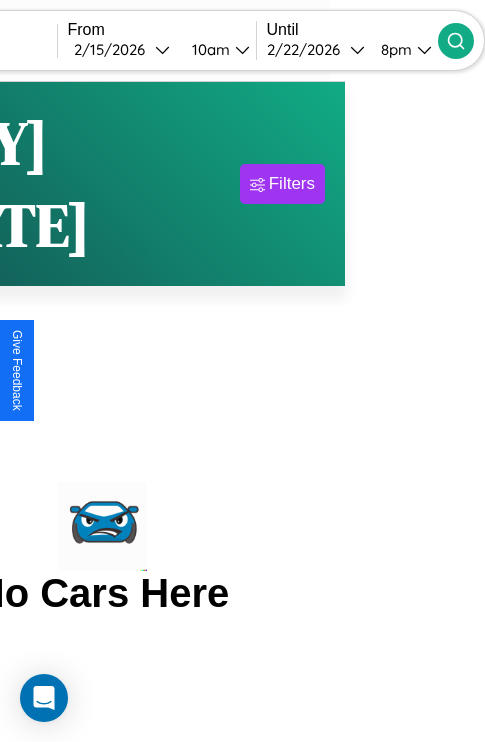 click 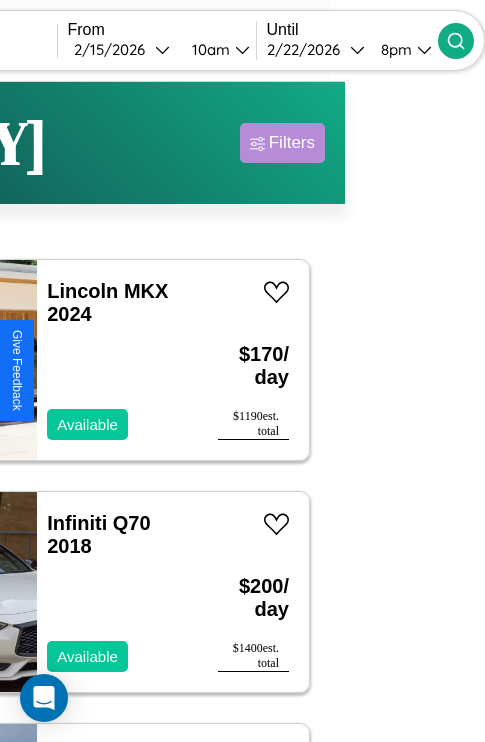 click on "Filters" at bounding box center (292, 143) 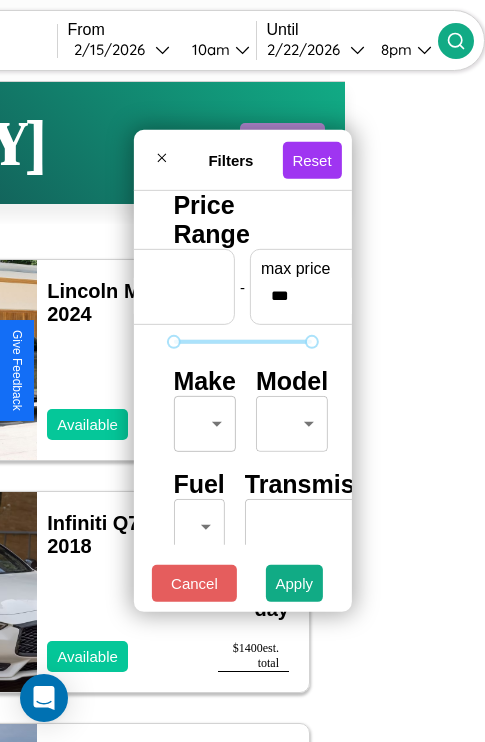scroll, scrollTop: 162, scrollLeft: 63, axis: both 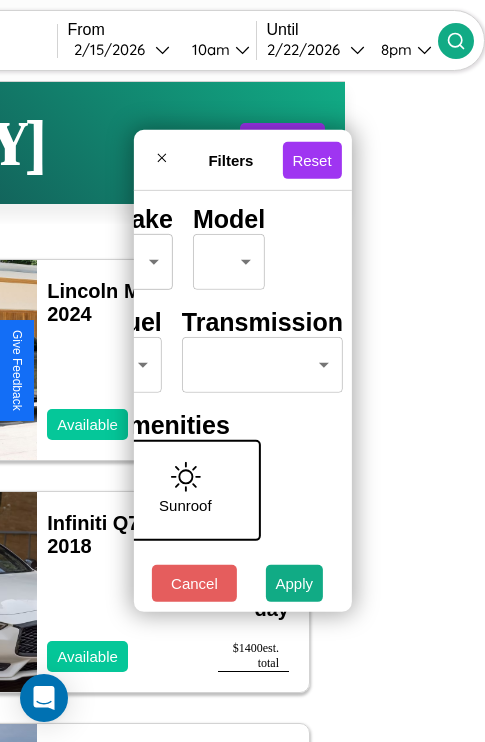 click on "CarGo Where ********* From 2 / [DATE] [TIME] Until 2 / [DATE] [TIME] Become a Host Login Sign Up [CITY] Filters 20  cars in this area These cars can be picked up in this city. Lincoln   MKX   2024 Available $ 170  / day $ 1190  est. total Infiniti   Q70   2018 Available $ 200  / day $ 1400  est. total Hummer   H3T   2016 Available $ 200  / day $ 1400  est. total Nissan   Pathfinder   2014 Available $ 100  / day $ 700  est. total Bentley   Bentley Trailers & Custom Coaches   2021 Available $ 60  / day $ 420  est. total Subaru   XV CrossTrek   2014 Available $ 120  / day $ 840  est. total Lincoln   MKZ   2022 Available $ 130  / day $ 910  est. total Buick   Roadmaster   2019 Unavailable $ 140  / day $ 980  est. total BMW   M240i   2014 Available $ 50  / day $ 350  est. total Lincoln   Town Car   2020 Available $ 190  / day $ 1330  est. total Lamborghini   Huracan   2019 Available $ 130  / day $ 910  est. total Buick   Incomplete   2021 Available $ 190  / day $ 1330  est. total Volvo   260 Series   2016 $ 80" at bounding box center [102, 412] 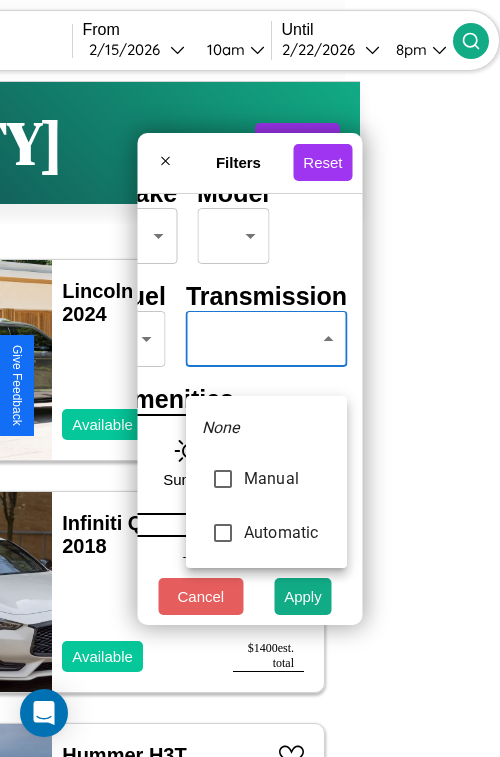 type on "*********" 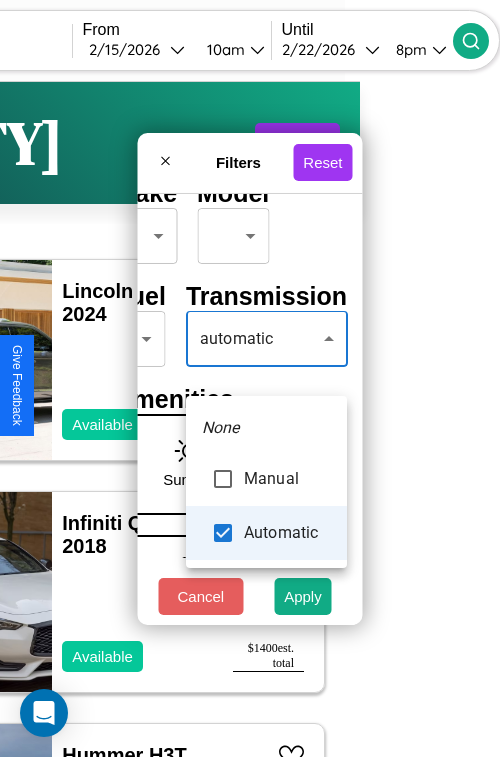 click at bounding box center [250, 378] 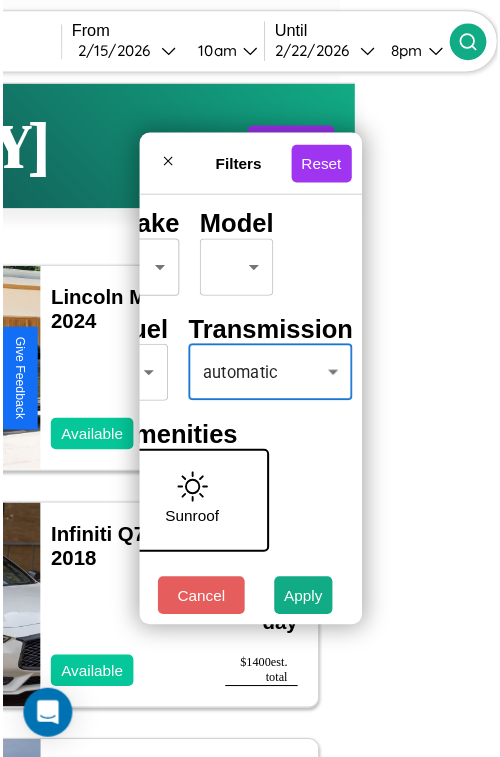 scroll, scrollTop: 59, scrollLeft: 40, axis: both 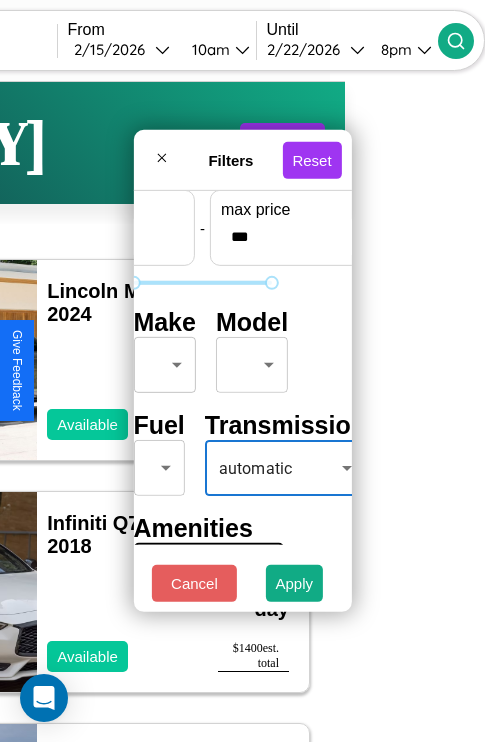 click on "CarGo Where ********* From 2 / [DATE] [TIME] Until 2 / [DATE] [TIME] Become a Host Login Sign Up [CITY] Filters 20  cars in this area These cars can be picked up in this city. Lincoln   MKX   2024 Available $ 170  / day $ 1190  est. total Infiniti   Q70   2018 Available $ 200  / day $ 1400  est. total Hummer   H3T   2016 Available $ 200  / day $ 1400  est. total Nissan   Pathfinder   2014 Available $ 100  / day $ 700  est. total Bentley   Bentley Trailers & Custom Coaches   2021 Available $ 60  / day $ 420  est. total Subaru   XV CrossTrek   2014 Available $ 120  / day $ 840  est. total Lincoln   MKZ   2022 Available $ 130  / day $ 910  est. total Buick   Roadmaster   2019 Unavailable $ 140  / day $ 980  est. total BMW   M240i   2014 Available $ 50  / day $ 350  est. total Lincoln   Town Car   2020 Available $ 190  / day $ 1330  est. total Lamborghini   Huracan   2019 Available $ 130  / day $ 910  est. total Buick   Incomplete   2021 Available $ 190  / day $ 1330  est. total Volvo   260 Series   2016 $ 80" at bounding box center [102, 412] 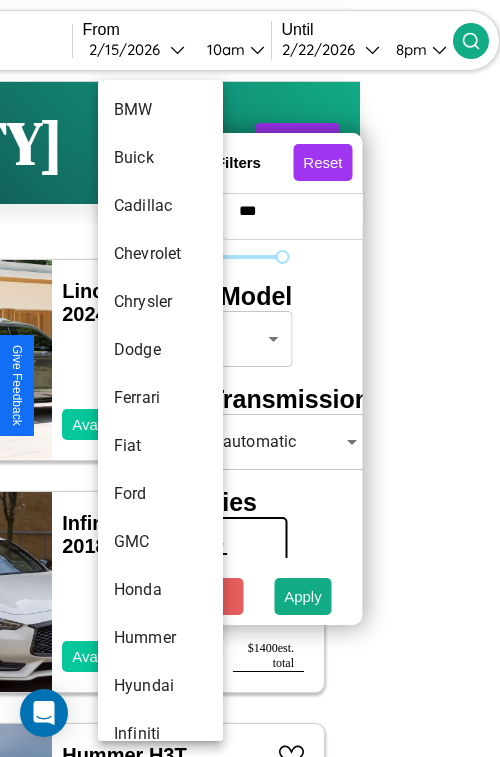 scroll, scrollTop: 374, scrollLeft: 0, axis: vertical 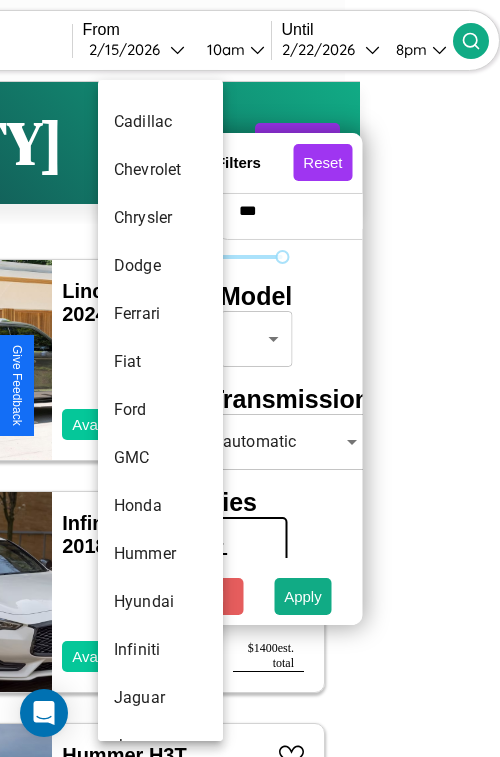 click on "Ford" at bounding box center [160, 410] 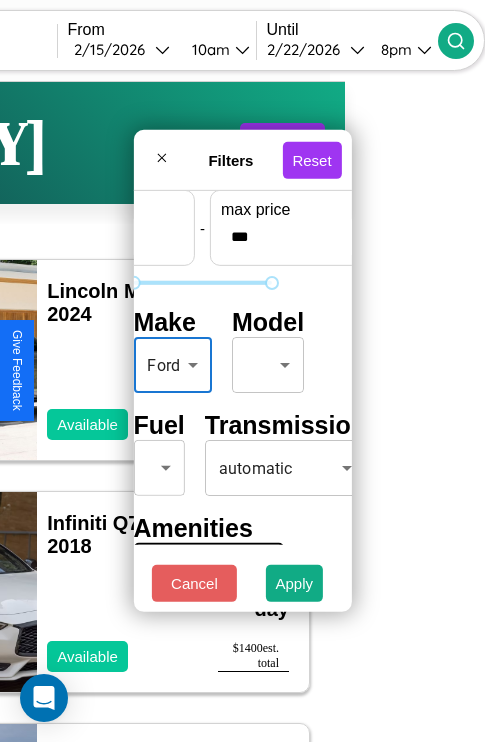 click on "CarGo Where ********* From 2 / [DATE] [TIME] Until 2 / [DATE] [TIME] Become a Host Login Sign Up [CITY] Filters 20  cars in this area These cars can be picked up in this city. Lincoln   MKX   2024 Available $ 170  / day $ 1190  est. total Infiniti   Q70   2018 Available $ 200  / day $ 1400  est. total Hummer   H3T   2016 Available $ 200  / day $ 1400  est. total Nissan   Pathfinder   2014 Available $ 100  / day $ 700  est. total Bentley   Bentley Trailers & Custom Coaches   2021 Available $ 60  / day $ 420  est. total Subaru   XV CrossTrek   2014 Available $ 120  / day $ 840  est. total Lincoln   MKZ   2022 Available $ 130  / day $ 910  est. total Buick   Roadmaster   2019 Unavailable $ 140  / day $ 980  est. total BMW   M240i   2014 Available $ 50  / day $ 350  est. total Lincoln   Town Car   2020 Available $ 190  / day $ 1330  est. total Lamborghini   Huracan   2019 Available $ 130  / day $ 910  est. total Buick   Incomplete   2021 Available $ 190  / day $ 1330  est. total Volvo   260 Series   2016 $ 80" at bounding box center [102, 412] 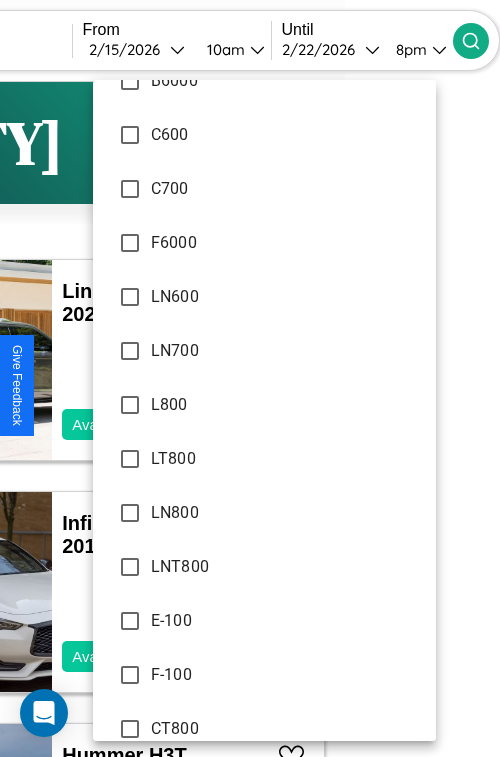 scroll, scrollTop: 7799, scrollLeft: 0, axis: vertical 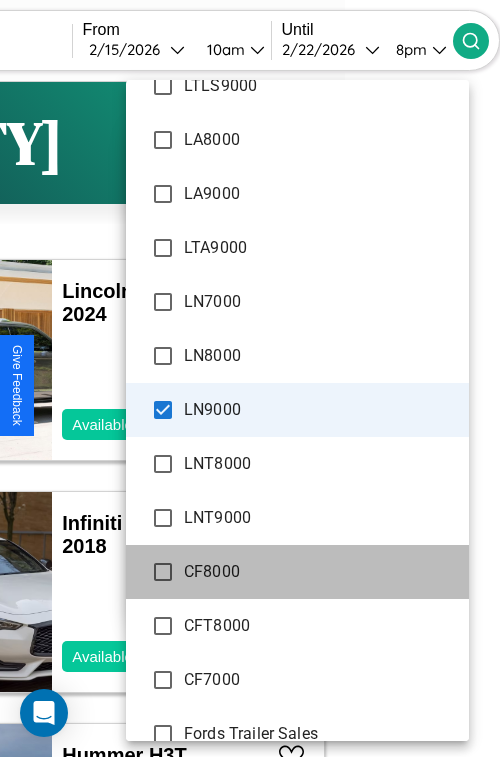 click on "CF8000" at bounding box center (297, 572) 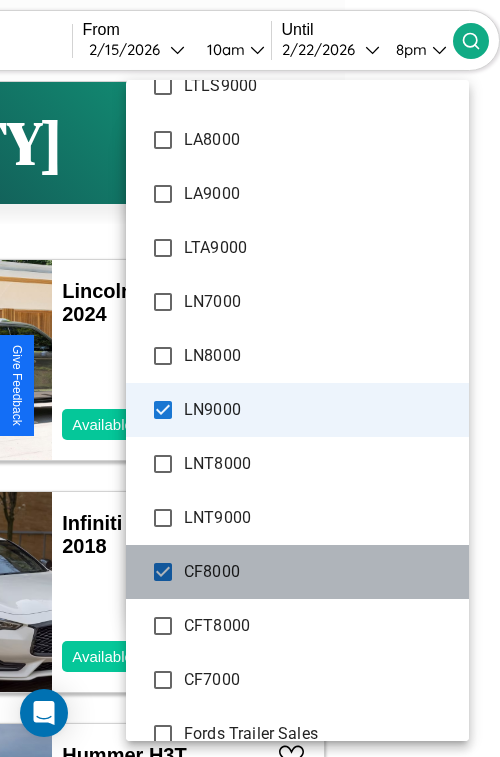 scroll, scrollTop: 40, scrollLeft: 105, axis: both 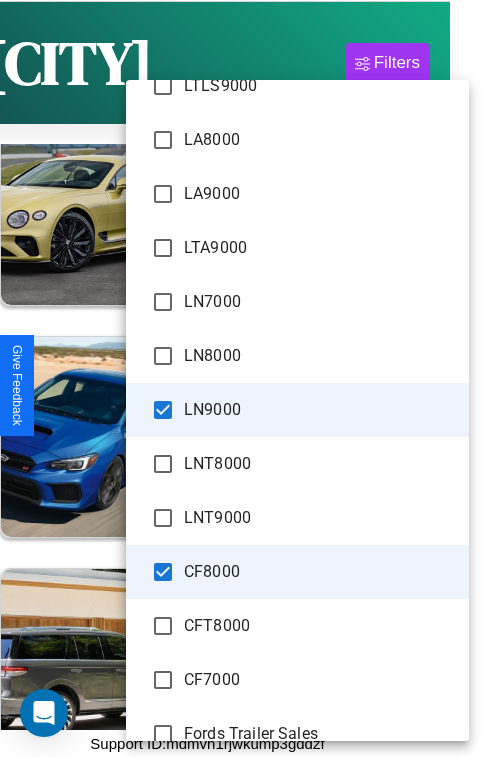 click on "LNT8000" at bounding box center [297, 464] 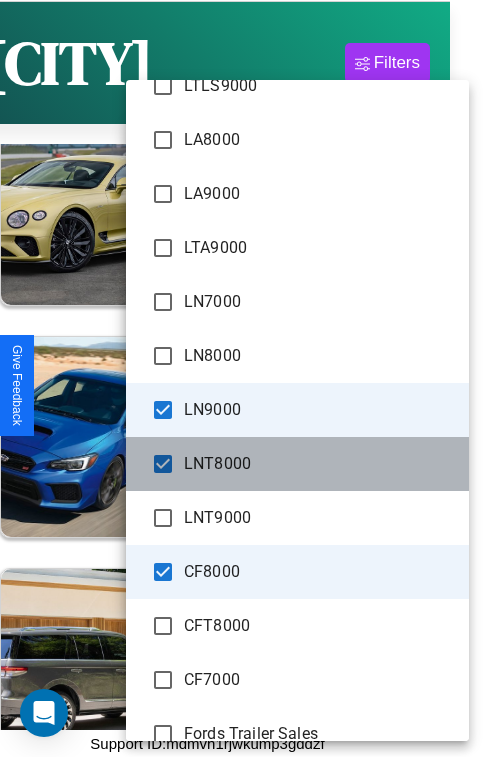 click on "LNT8000" at bounding box center [297, 464] 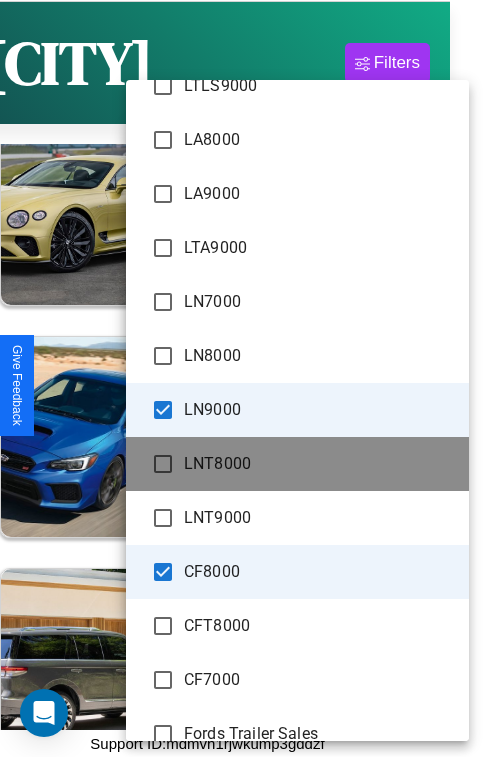 click on "LNT8000" at bounding box center [297, 464] 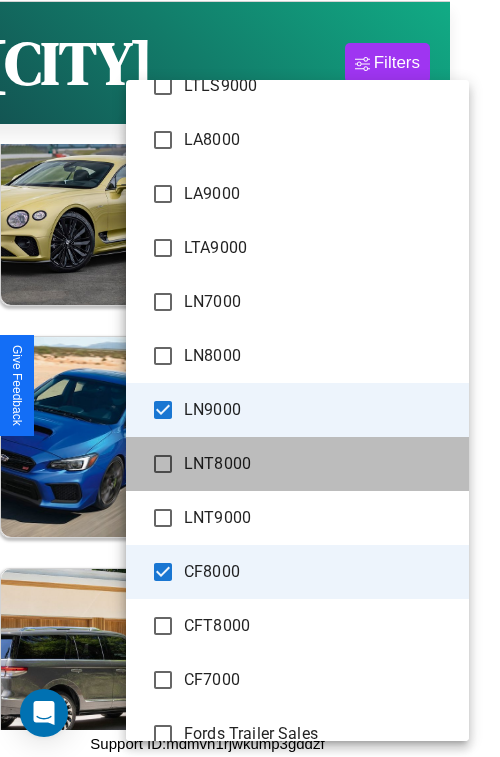 click on "LNT8000" at bounding box center [297, 464] 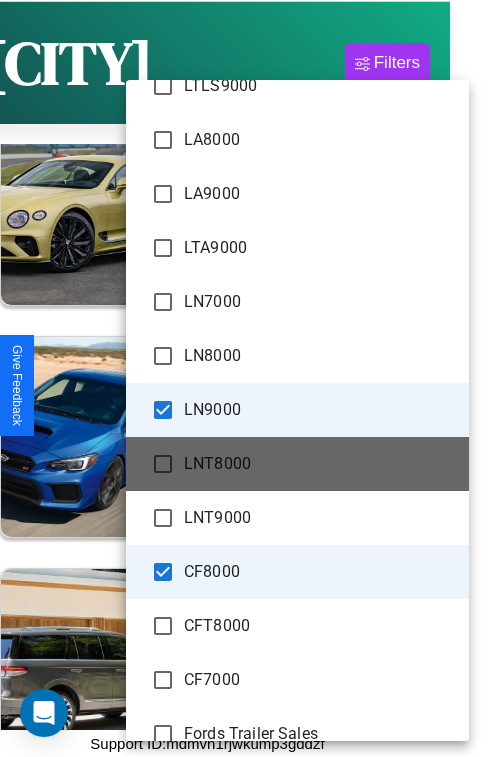 click on "LNT8000" at bounding box center (297, 464) 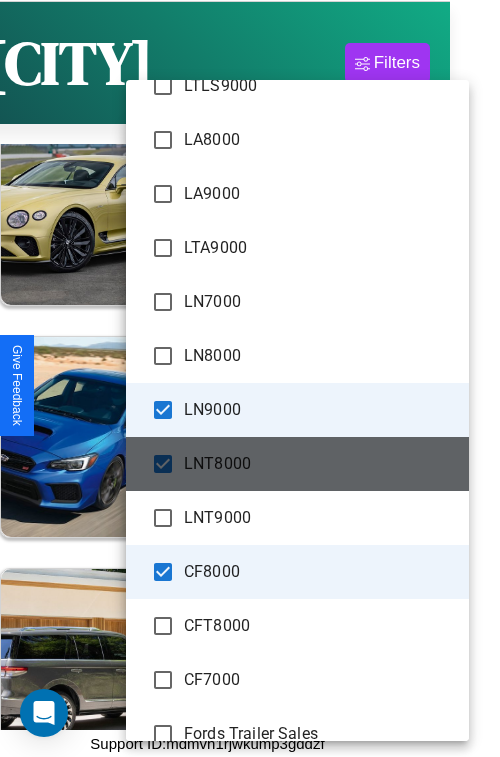 click on "LNT8000" at bounding box center [297, 464] 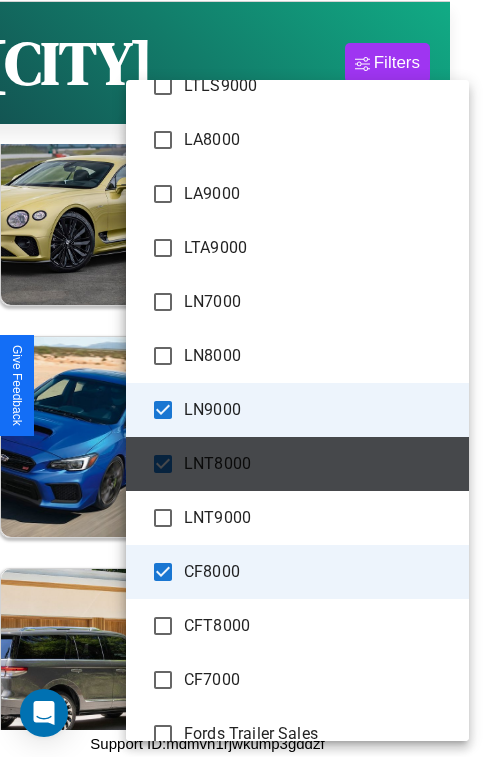 click on "LNT8000" at bounding box center [297, 464] 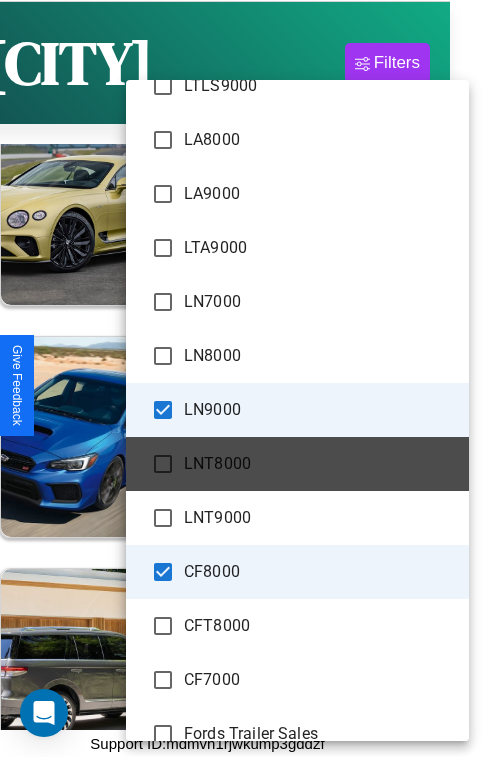 click on "LNT8000" at bounding box center (297, 464) 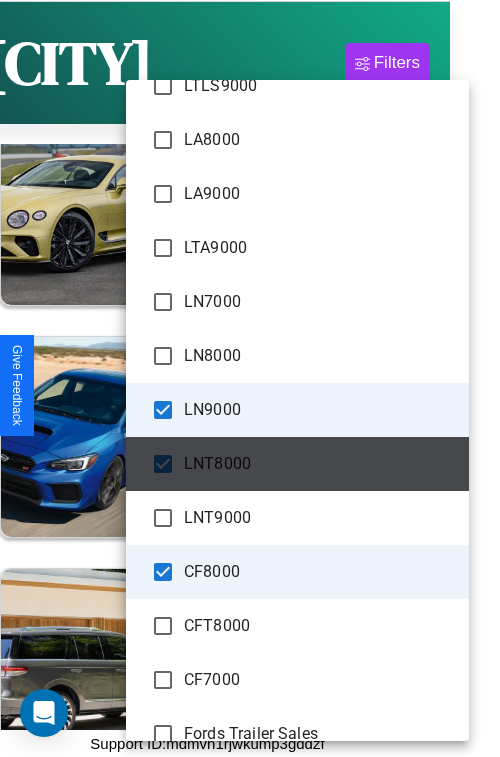 click on "LNT8000" at bounding box center (297, 464) 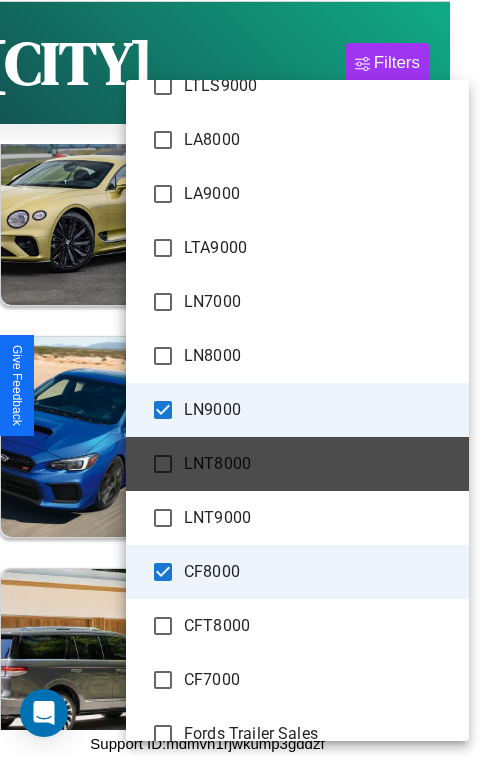 click on "LNT8000" at bounding box center (297, 464) 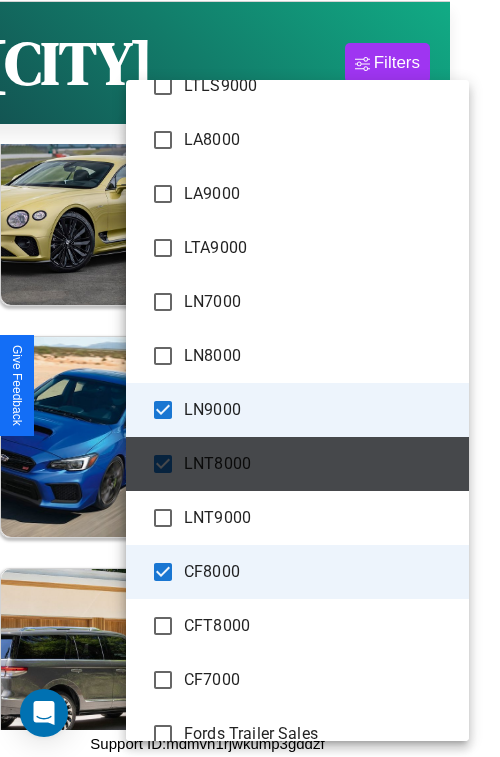 click on "LNT8000" at bounding box center (297, 464) 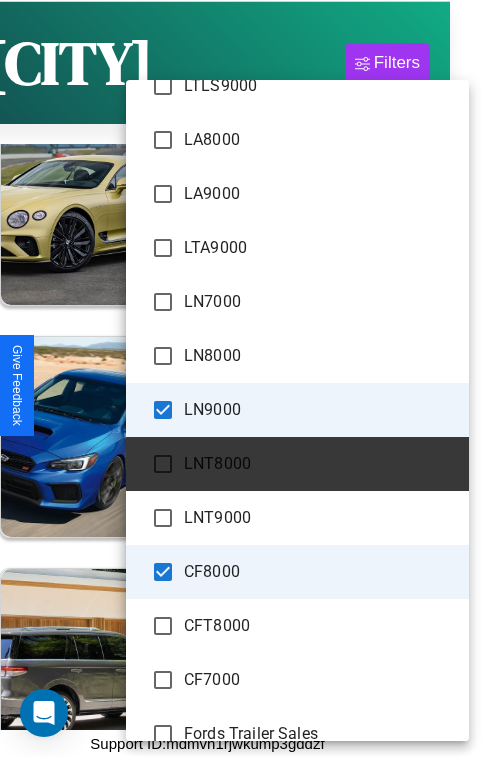 click on "LNT8000" at bounding box center (297, 464) 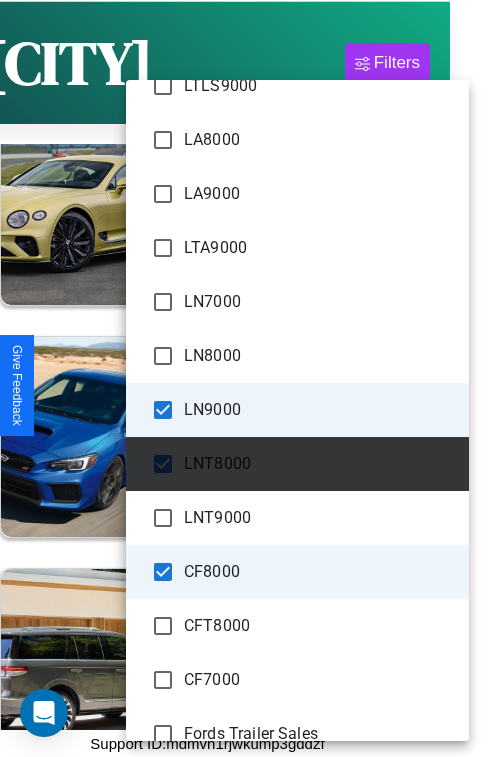 click on "LNT8000" at bounding box center (297, 464) 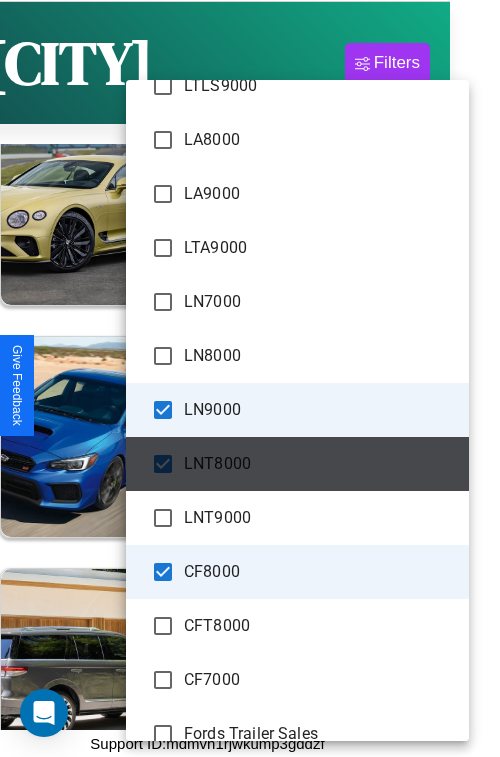 type on "**********" 